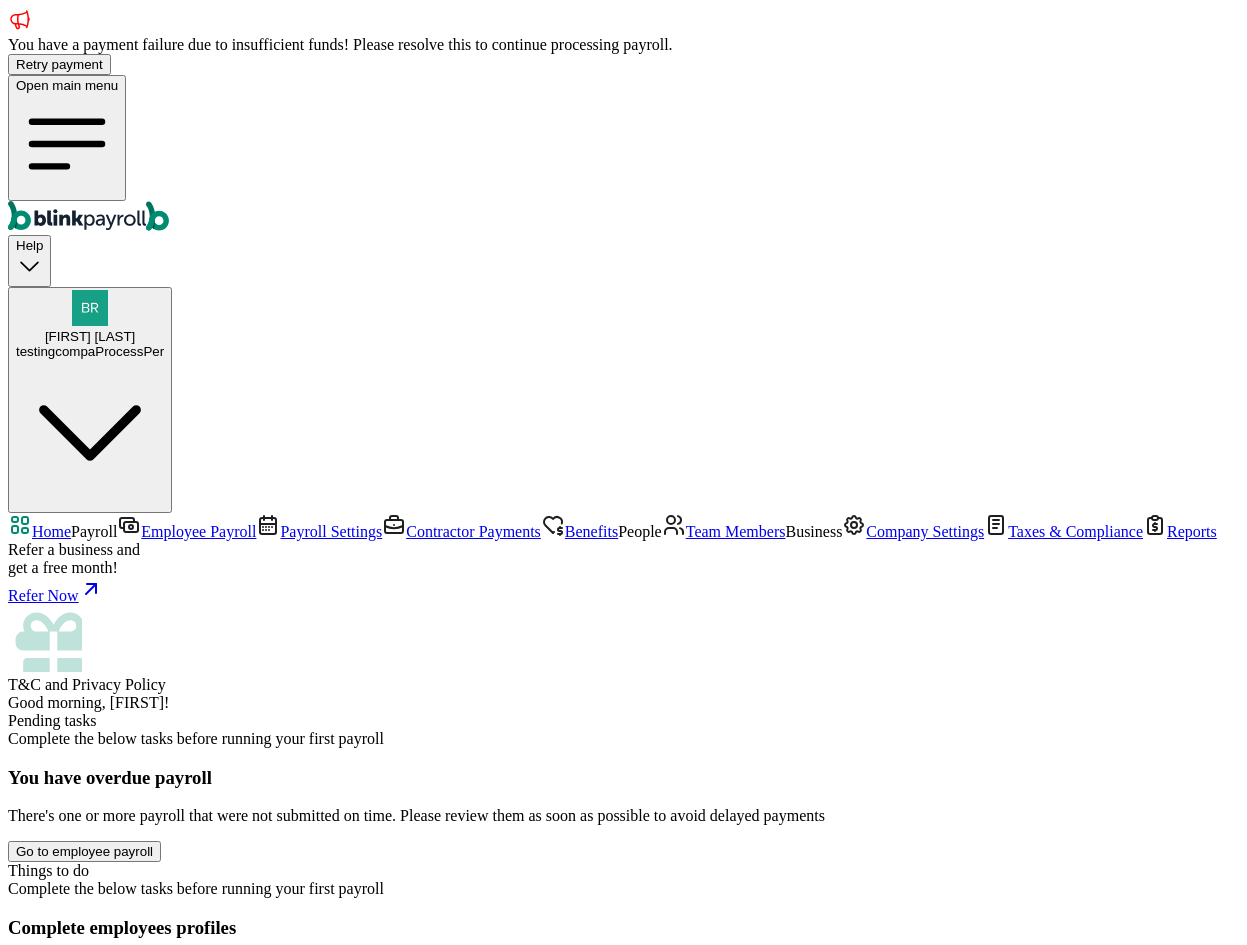 scroll, scrollTop: 0, scrollLeft: 0, axis: both 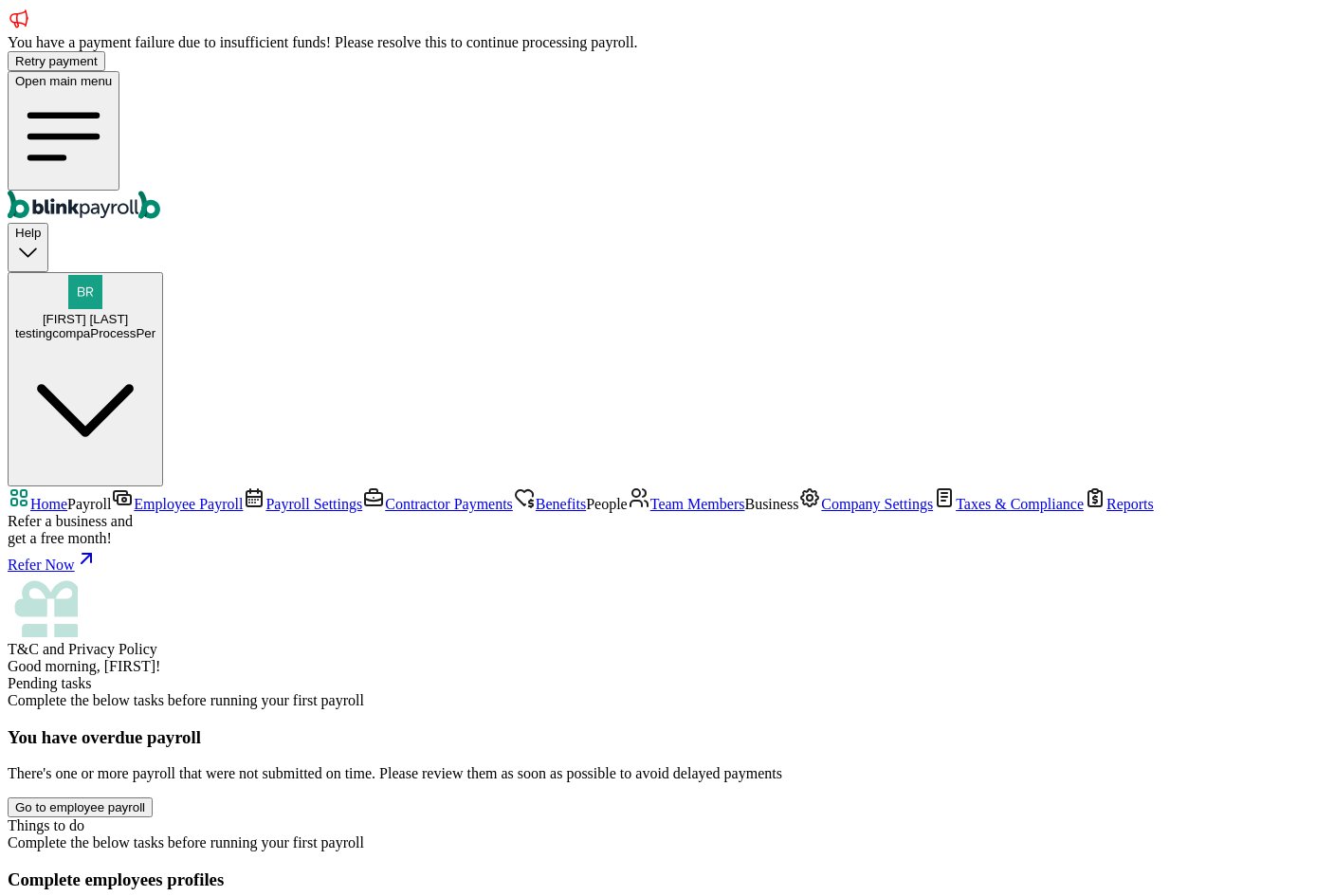 click on "Contact support" at bounding box center (157, 1014) 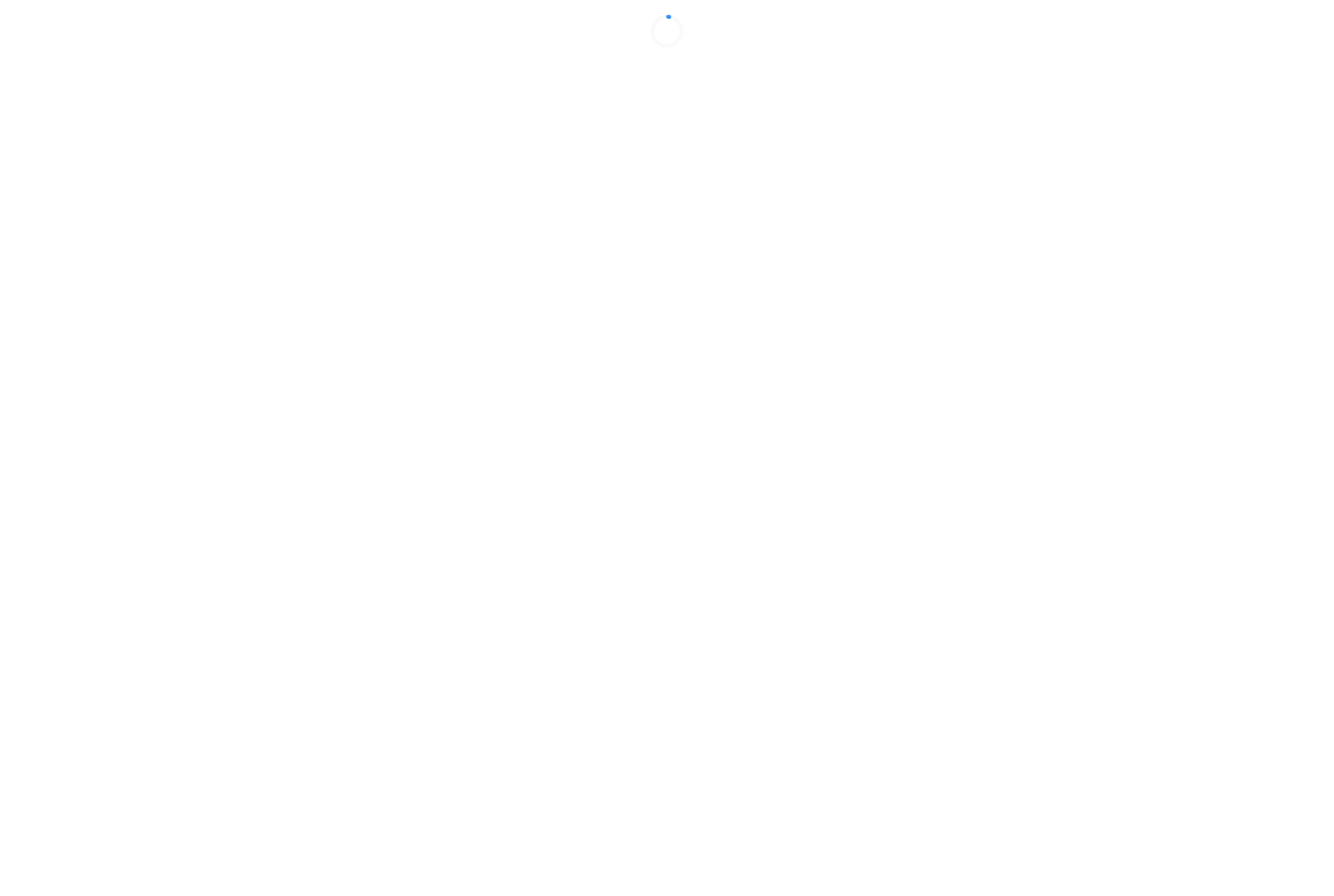scroll, scrollTop: 0, scrollLeft: 0, axis: both 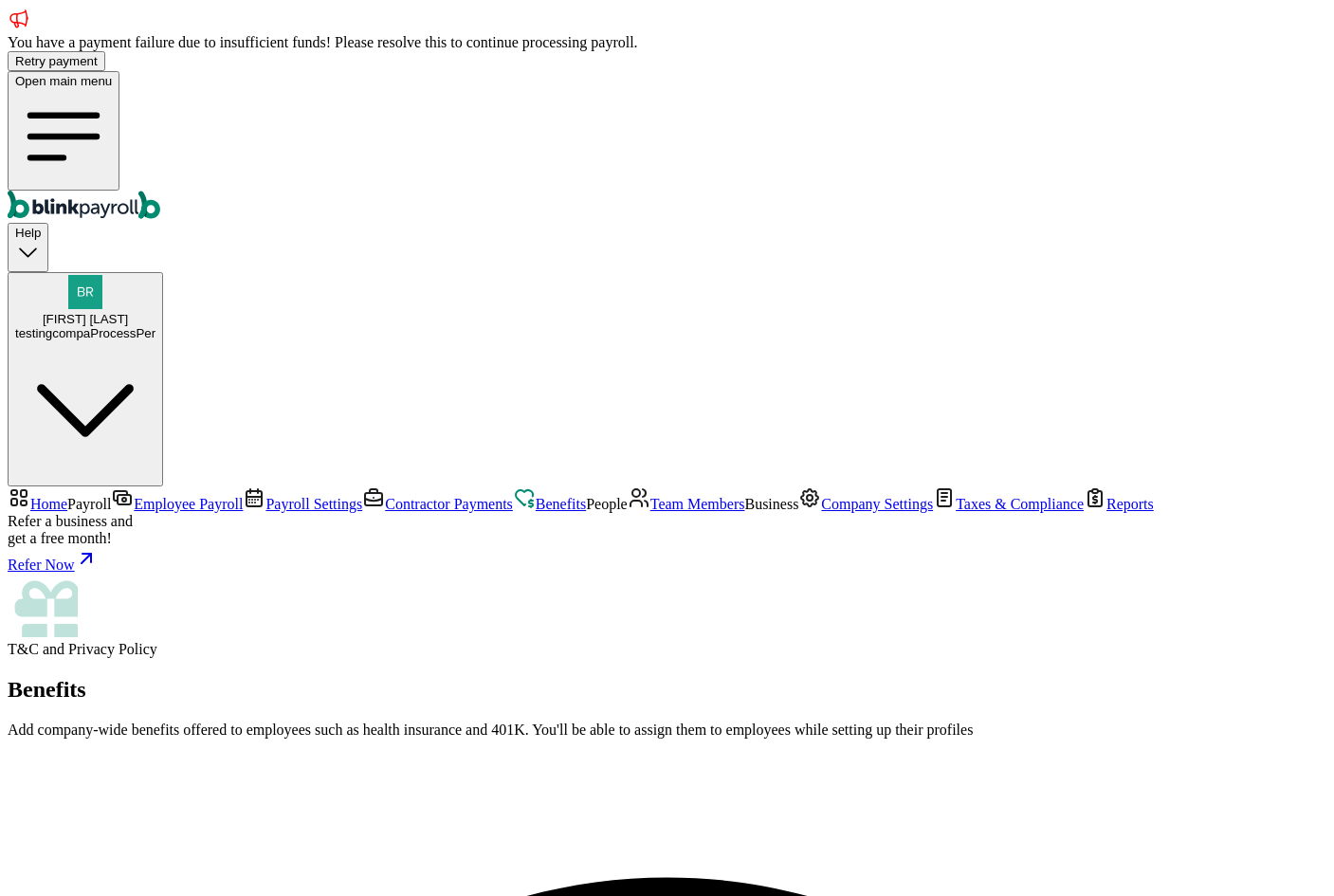 click on "Contractor Payments" at bounding box center [437, 503] 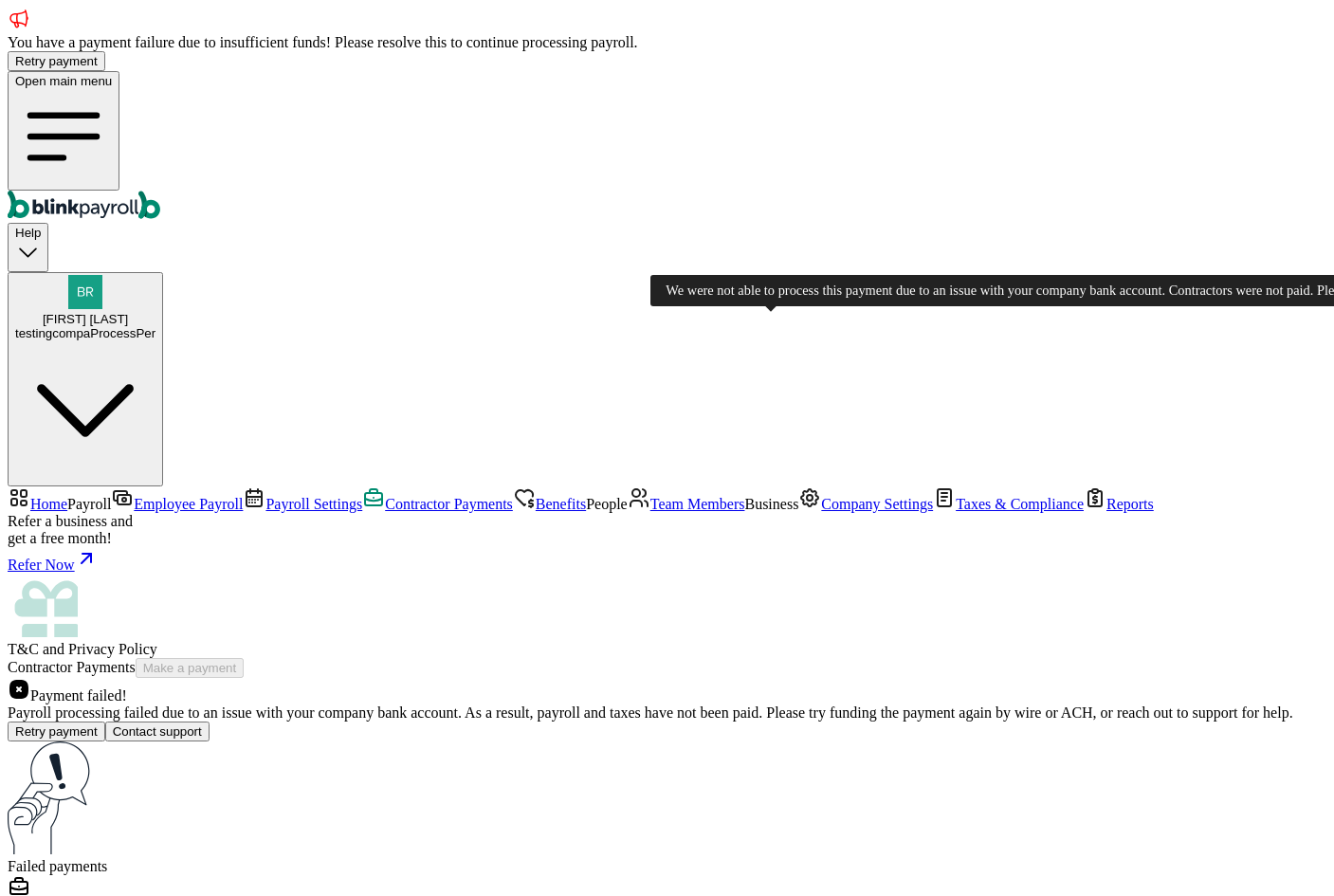 scroll, scrollTop: 425, scrollLeft: 0, axis: vertical 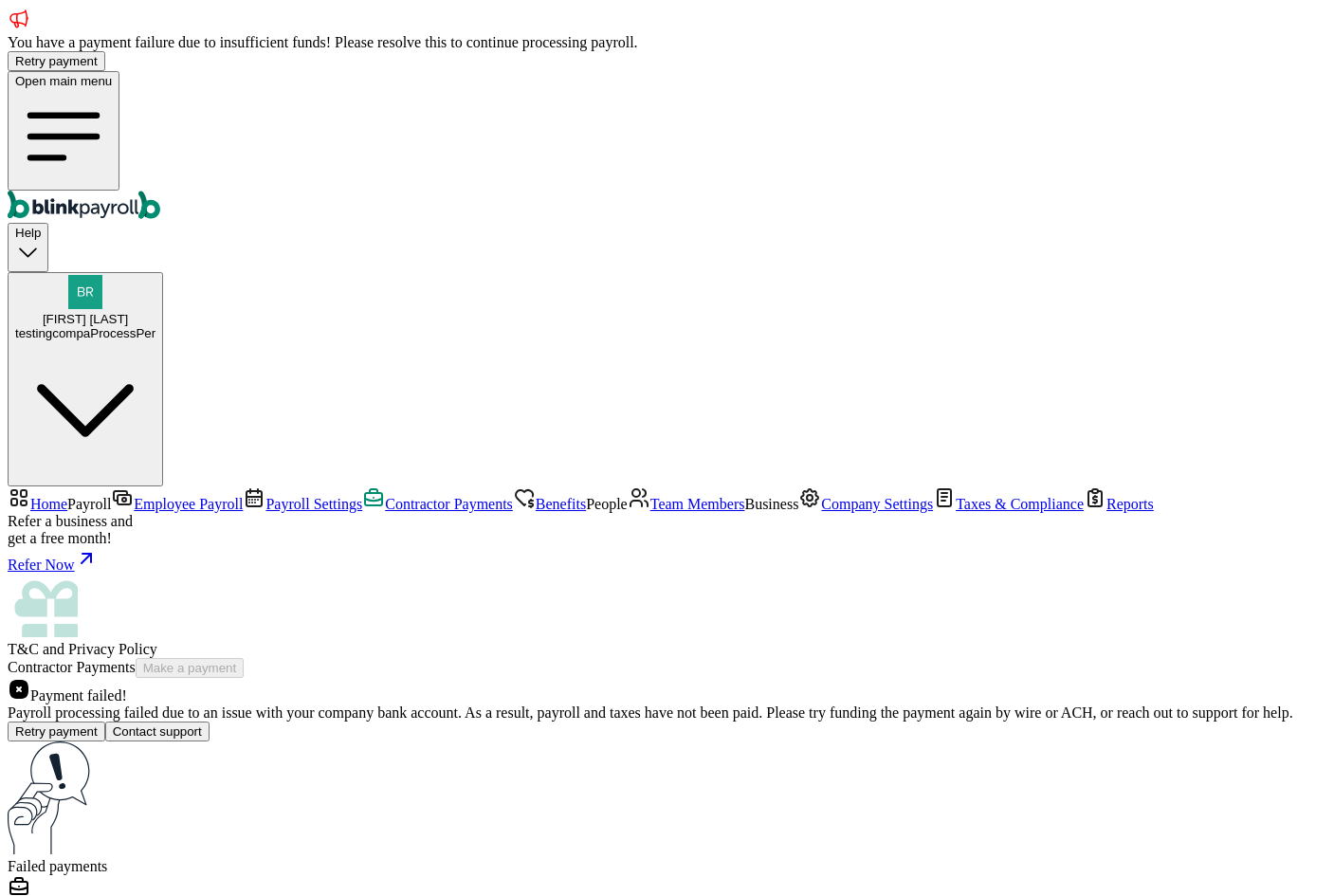 click on "Draft 4 Processed" at bounding box center (667, 1211) 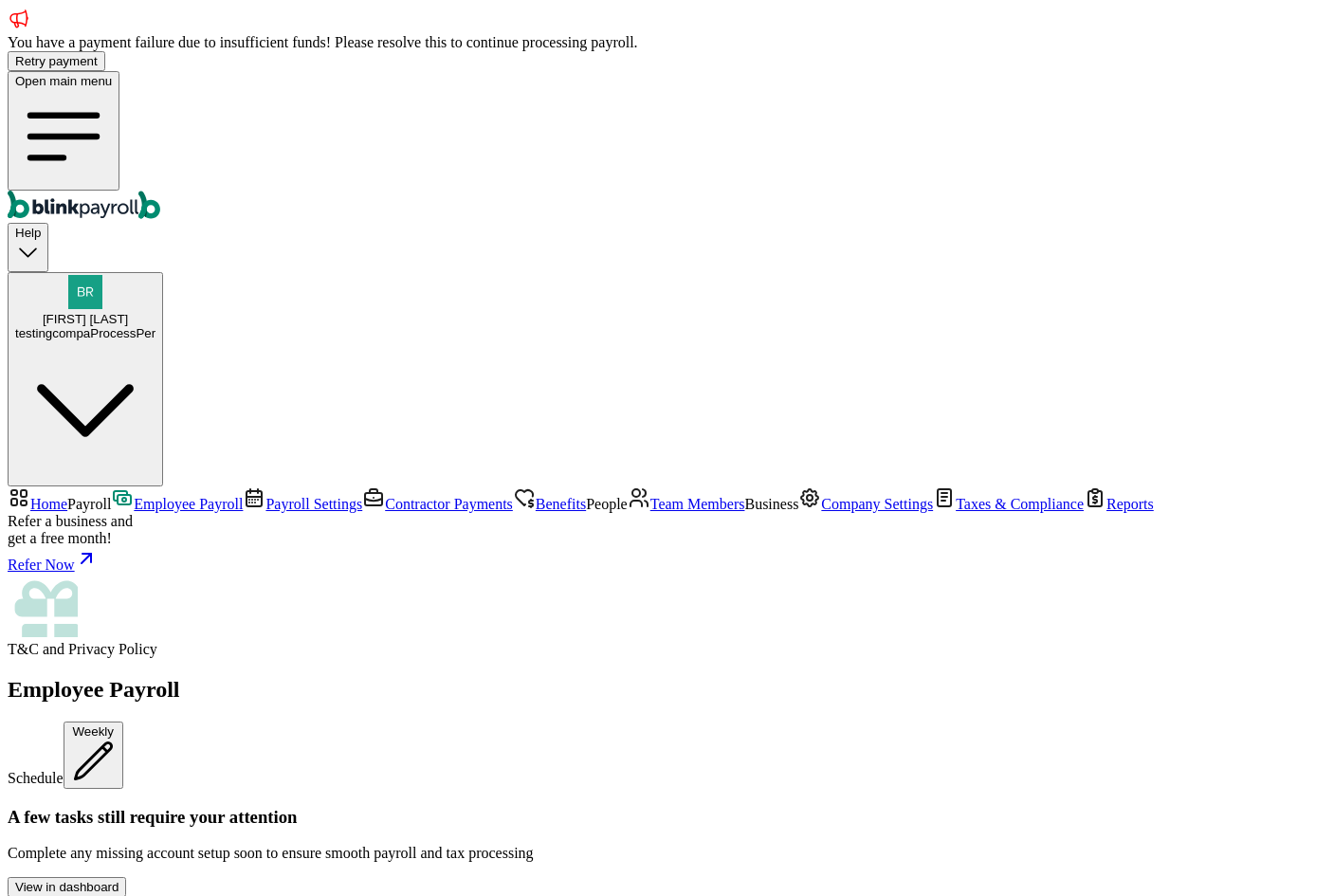 scroll, scrollTop: 190, scrollLeft: 0, axis: vertical 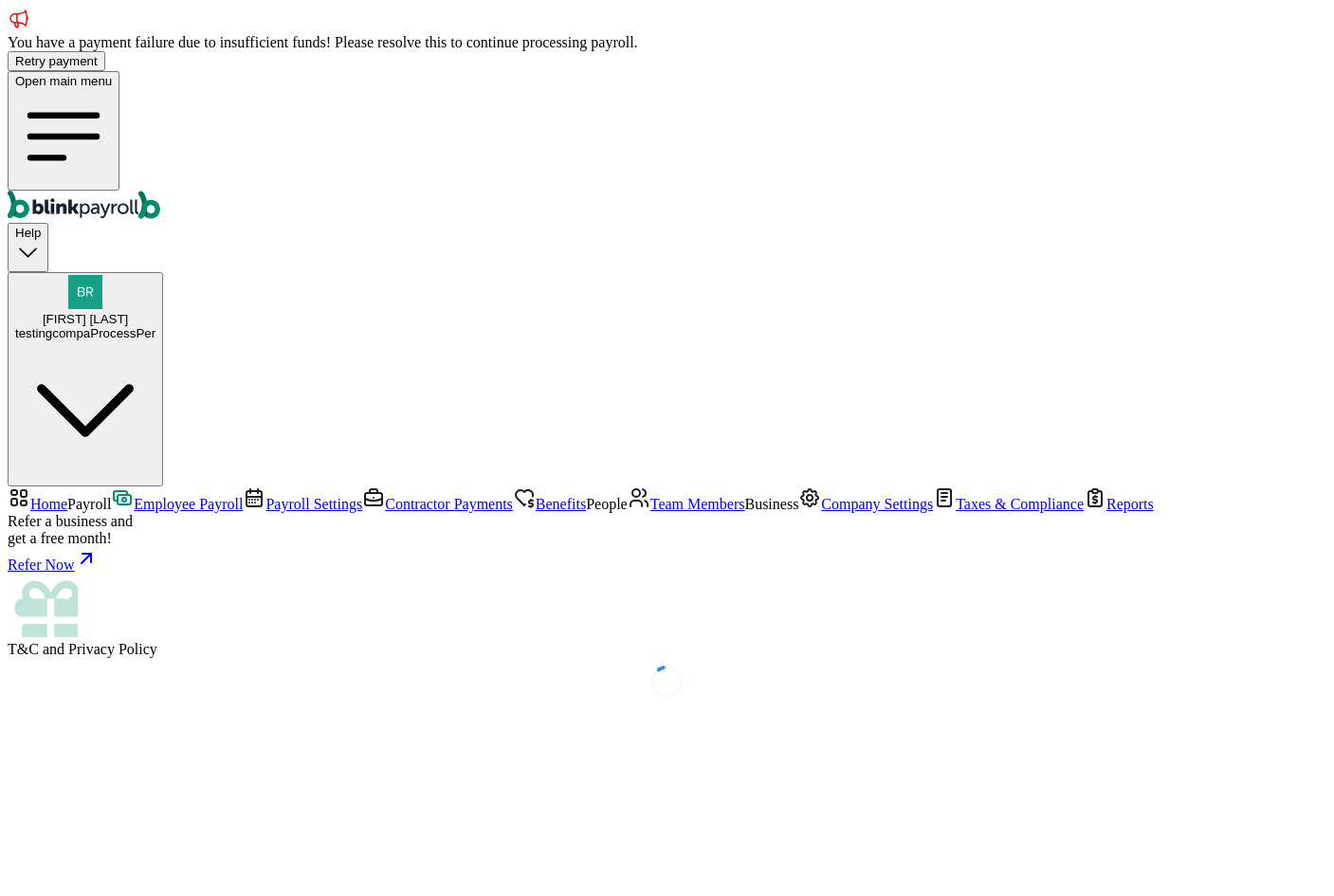 select on "direct_deposit" 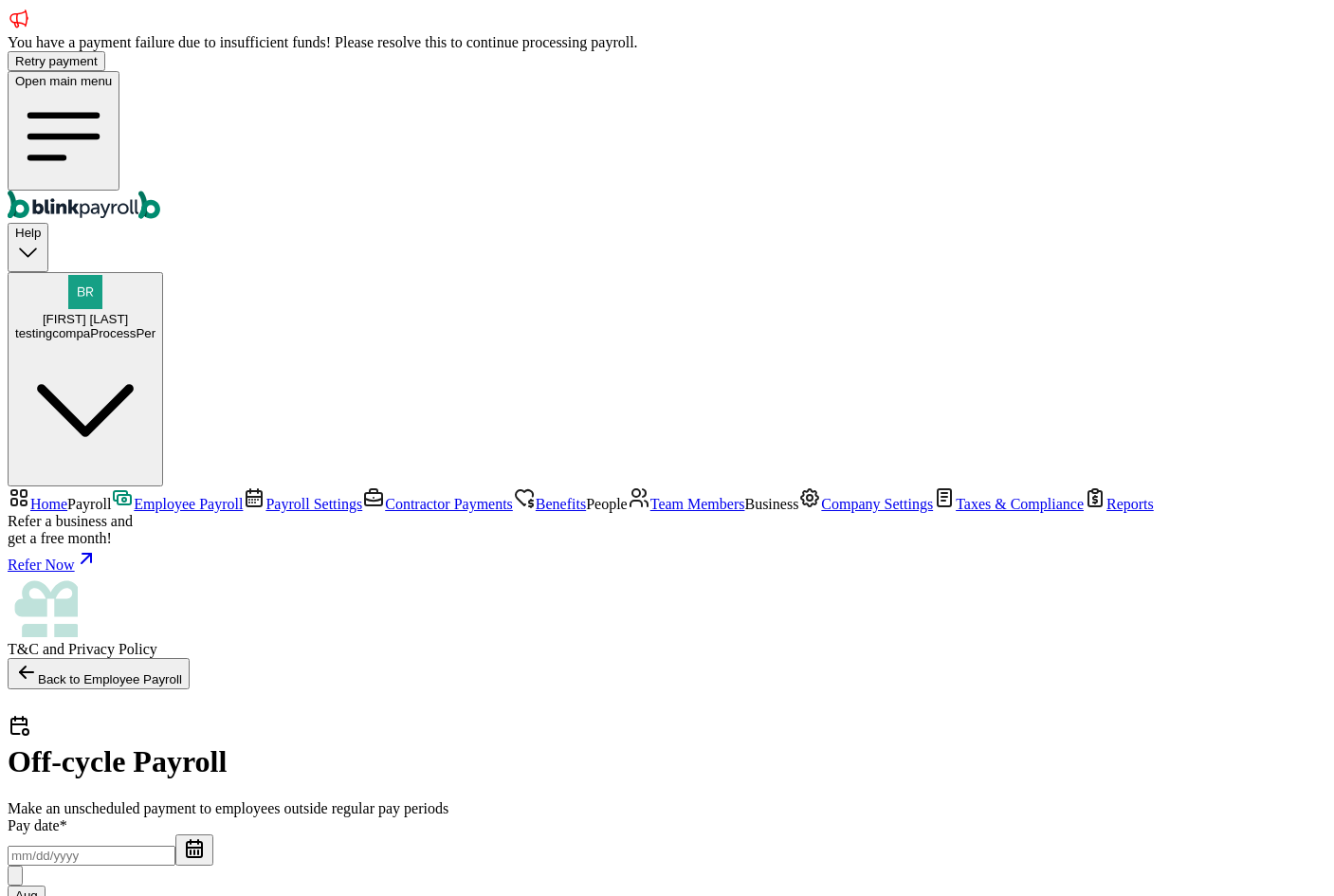 type on "[MM]/[DD]/[YEAR]" 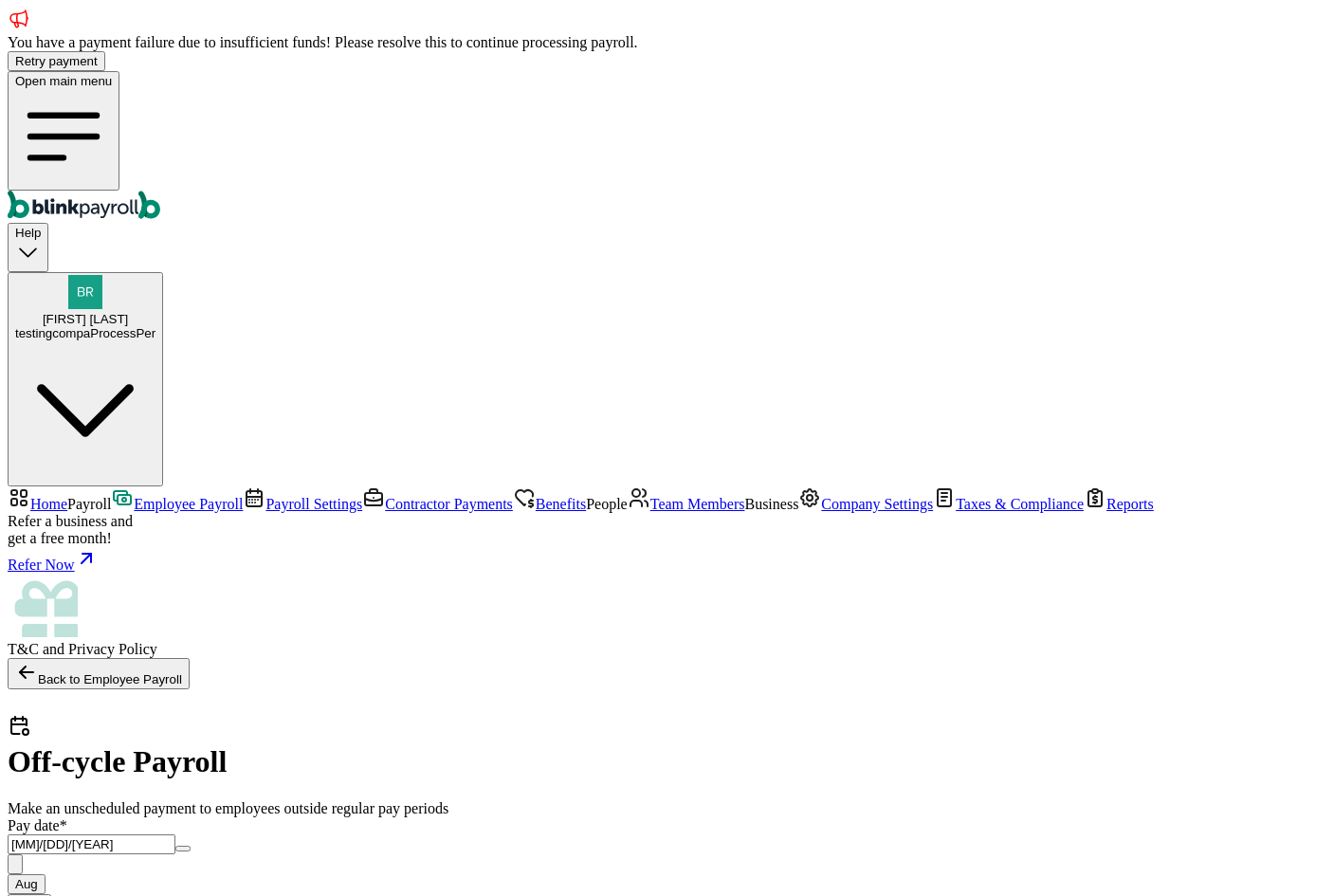 scroll, scrollTop: 63, scrollLeft: 0, axis: vertical 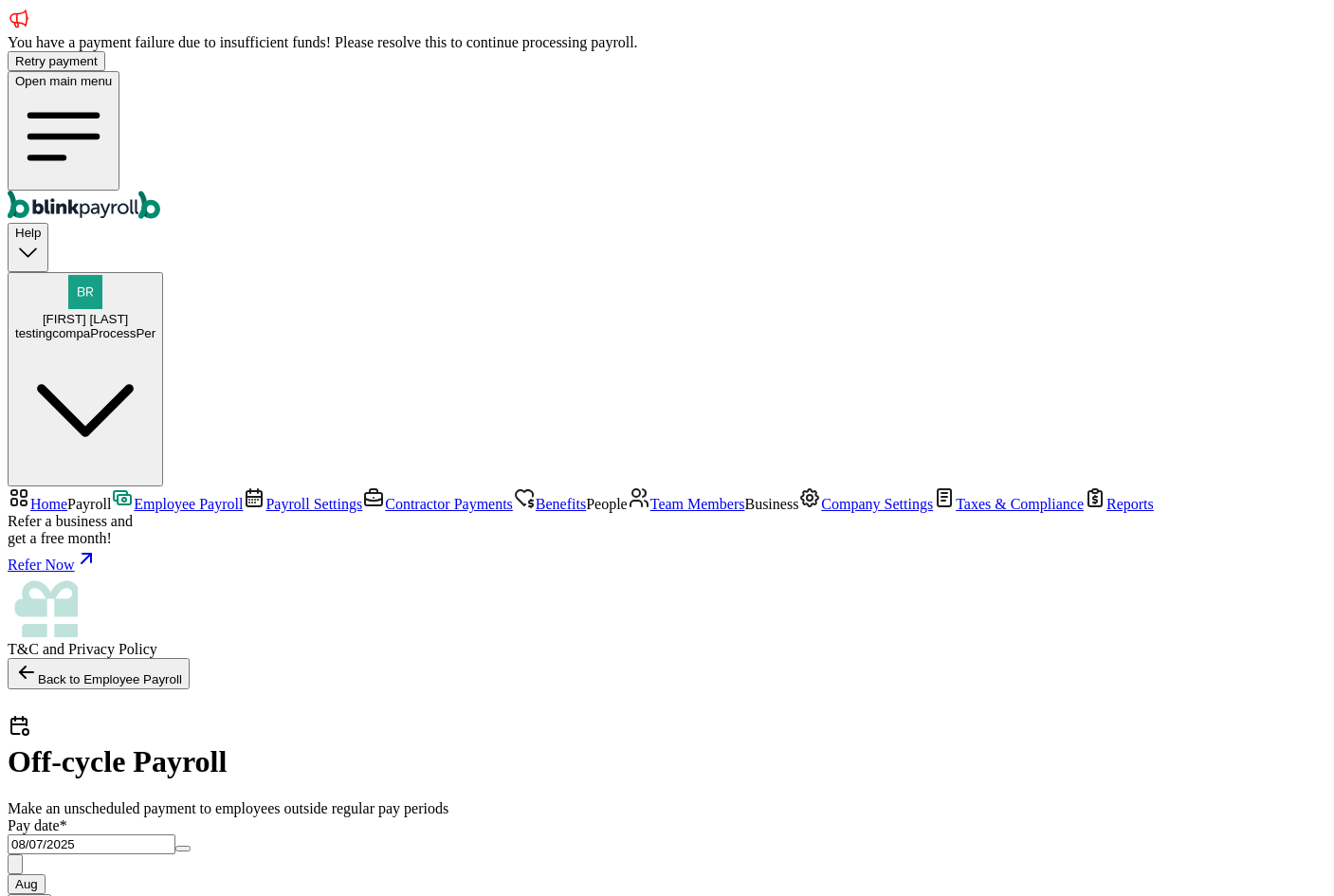 click on "Review calculations" at bounding box center [160, 5925] 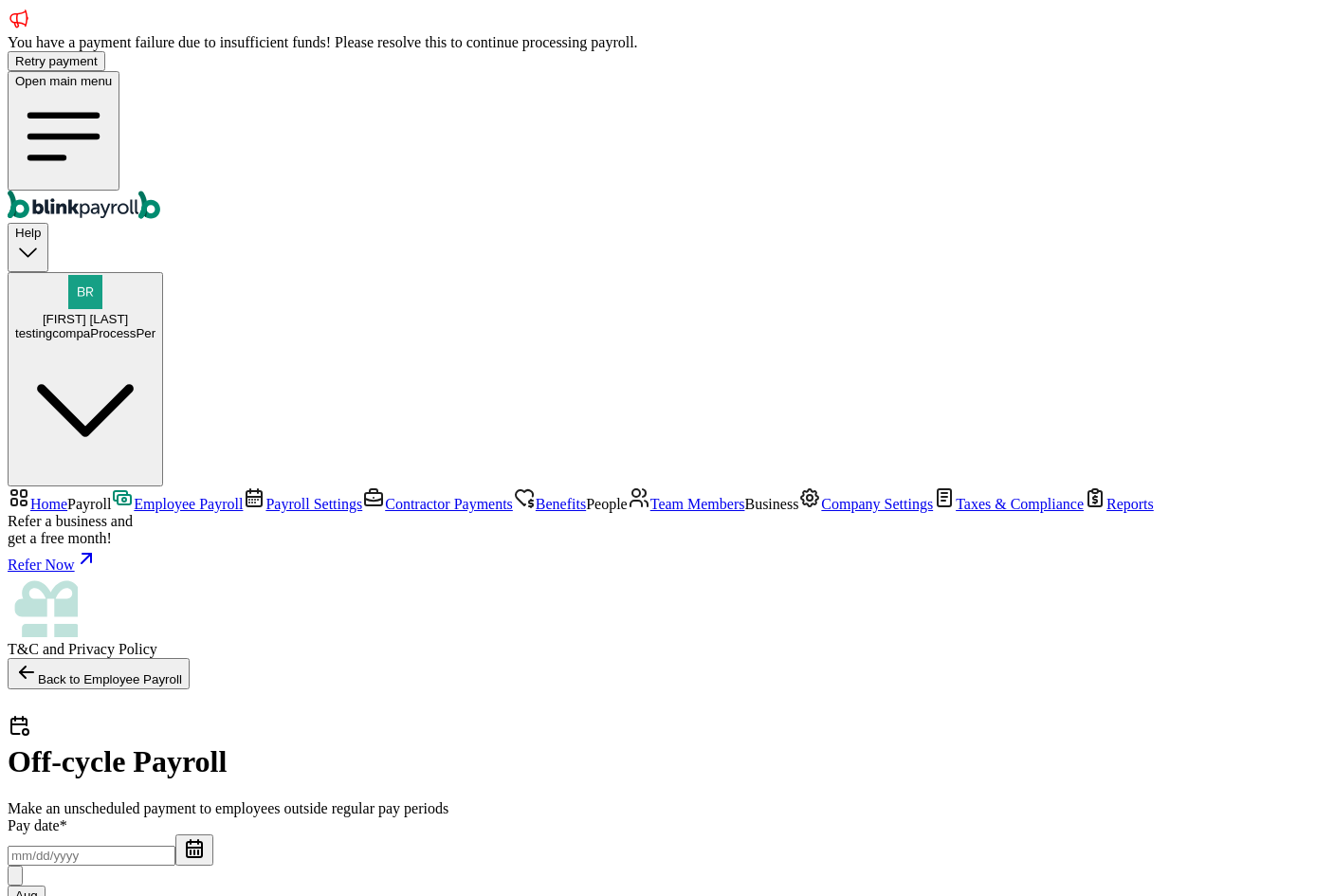 click at bounding box center (20, 3010) 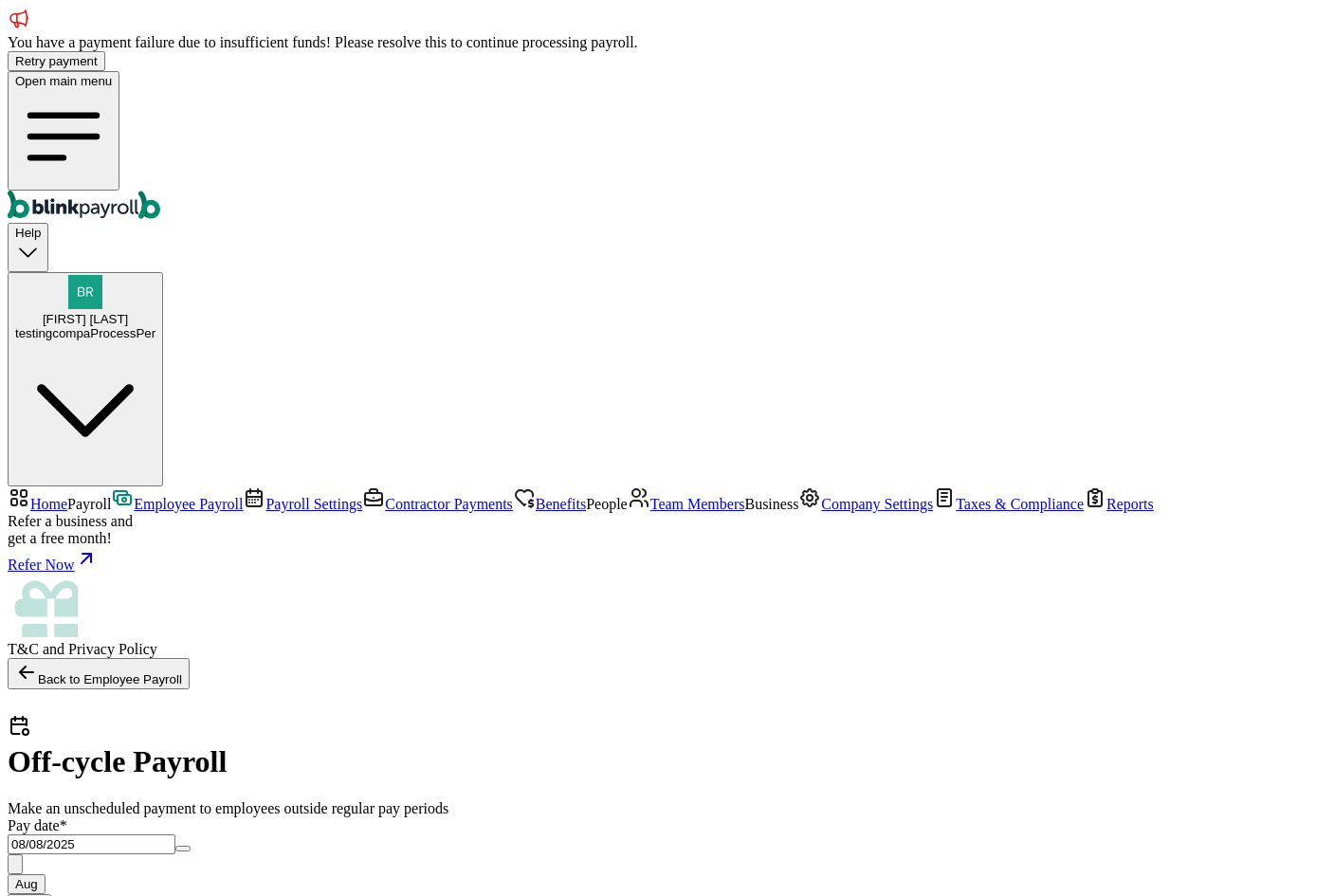 click on "Review calculations" at bounding box center (160, 5925) 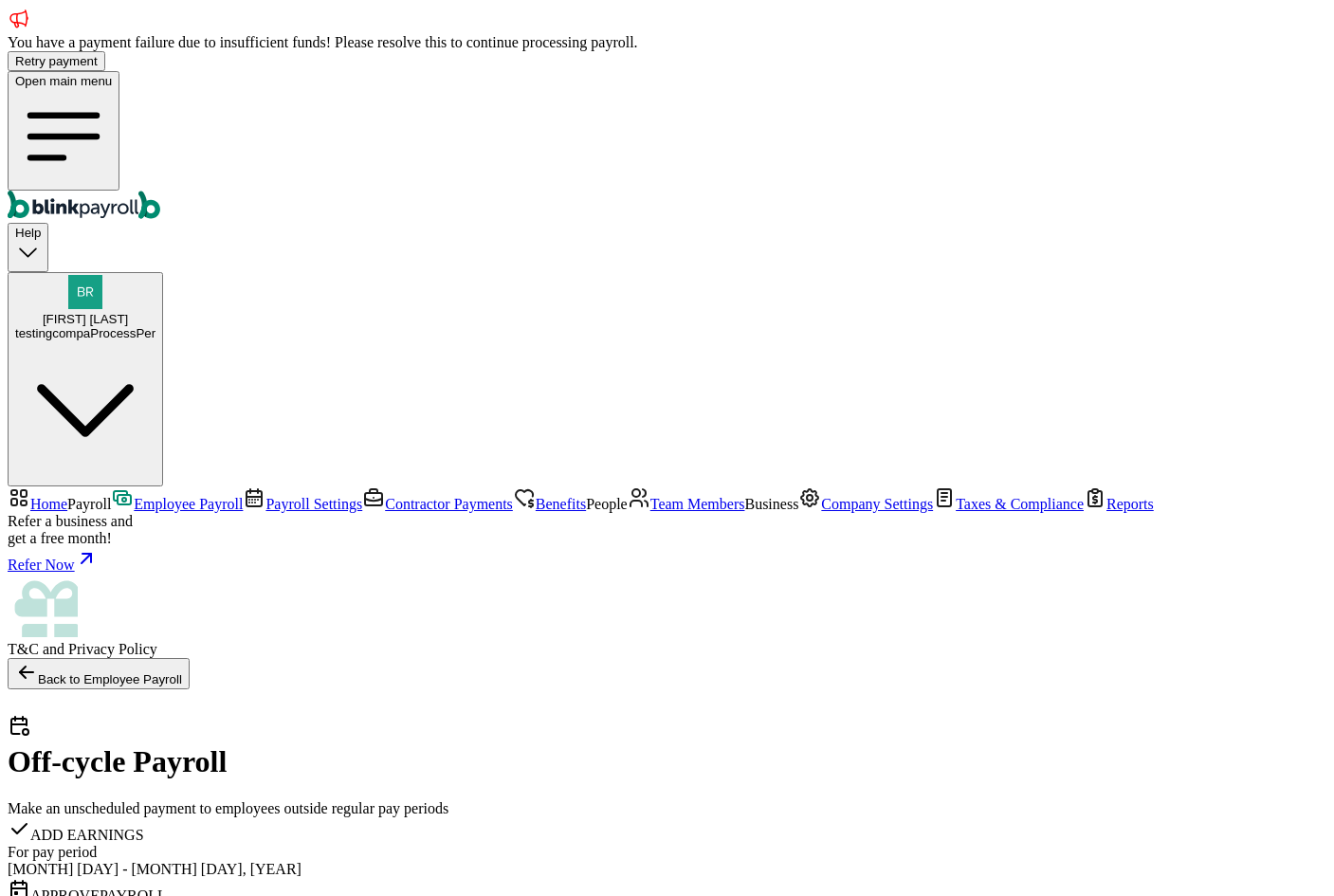 scroll, scrollTop: 0, scrollLeft: 0, axis: both 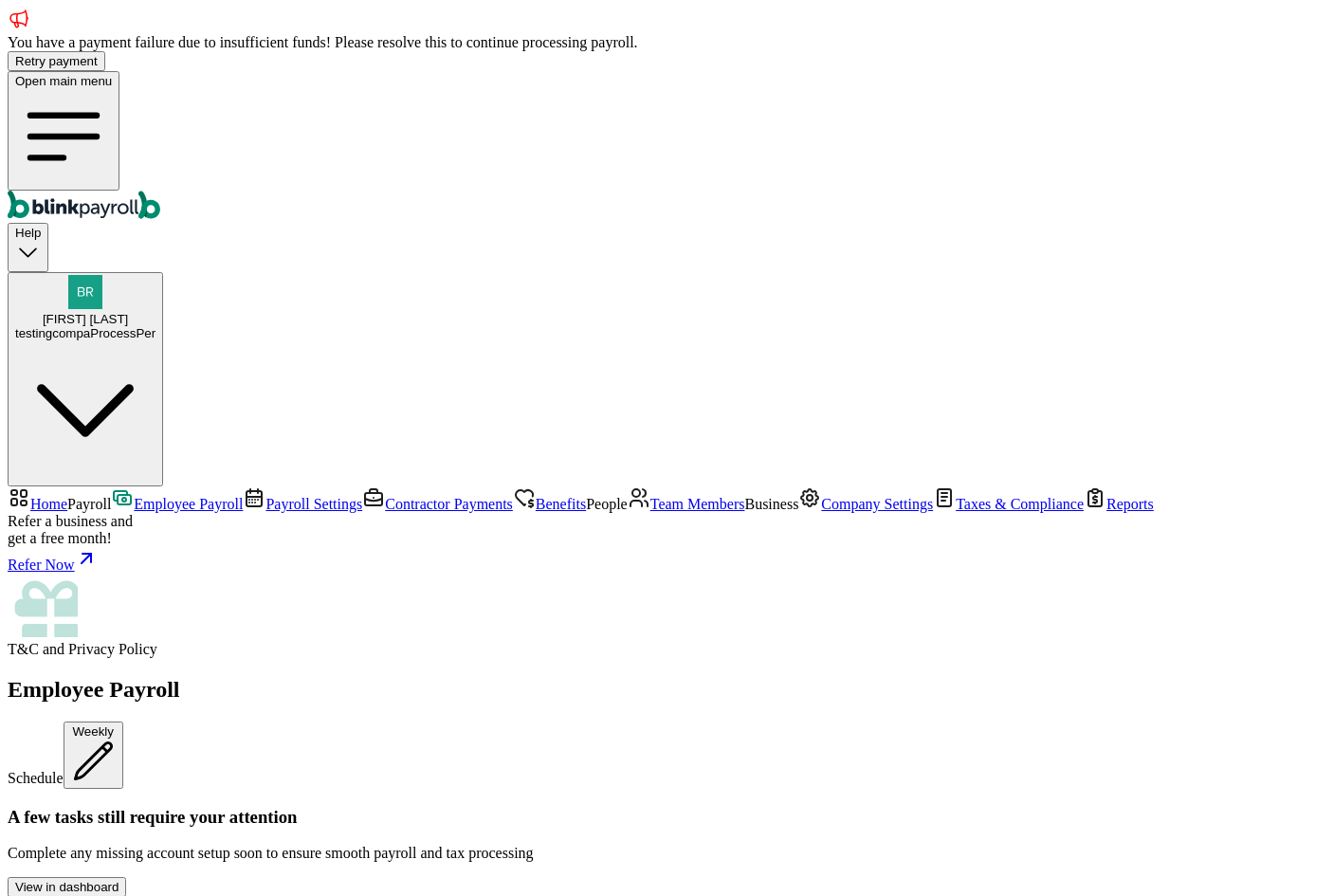 drag, startPoint x: 356, startPoint y: 244, endPoint x: 479, endPoint y: 258, distance: 123.79418 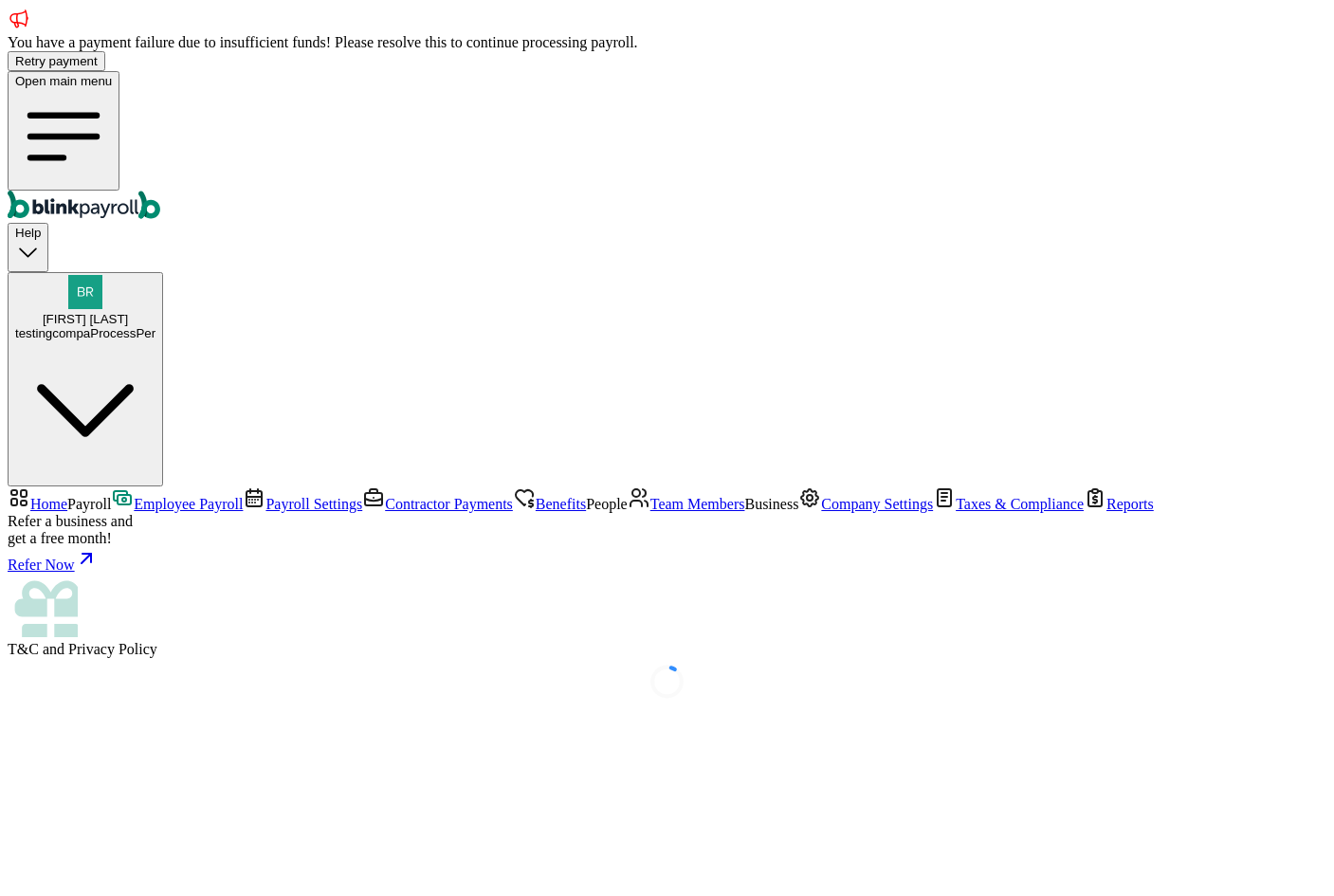scroll, scrollTop: 0, scrollLeft: 0, axis: both 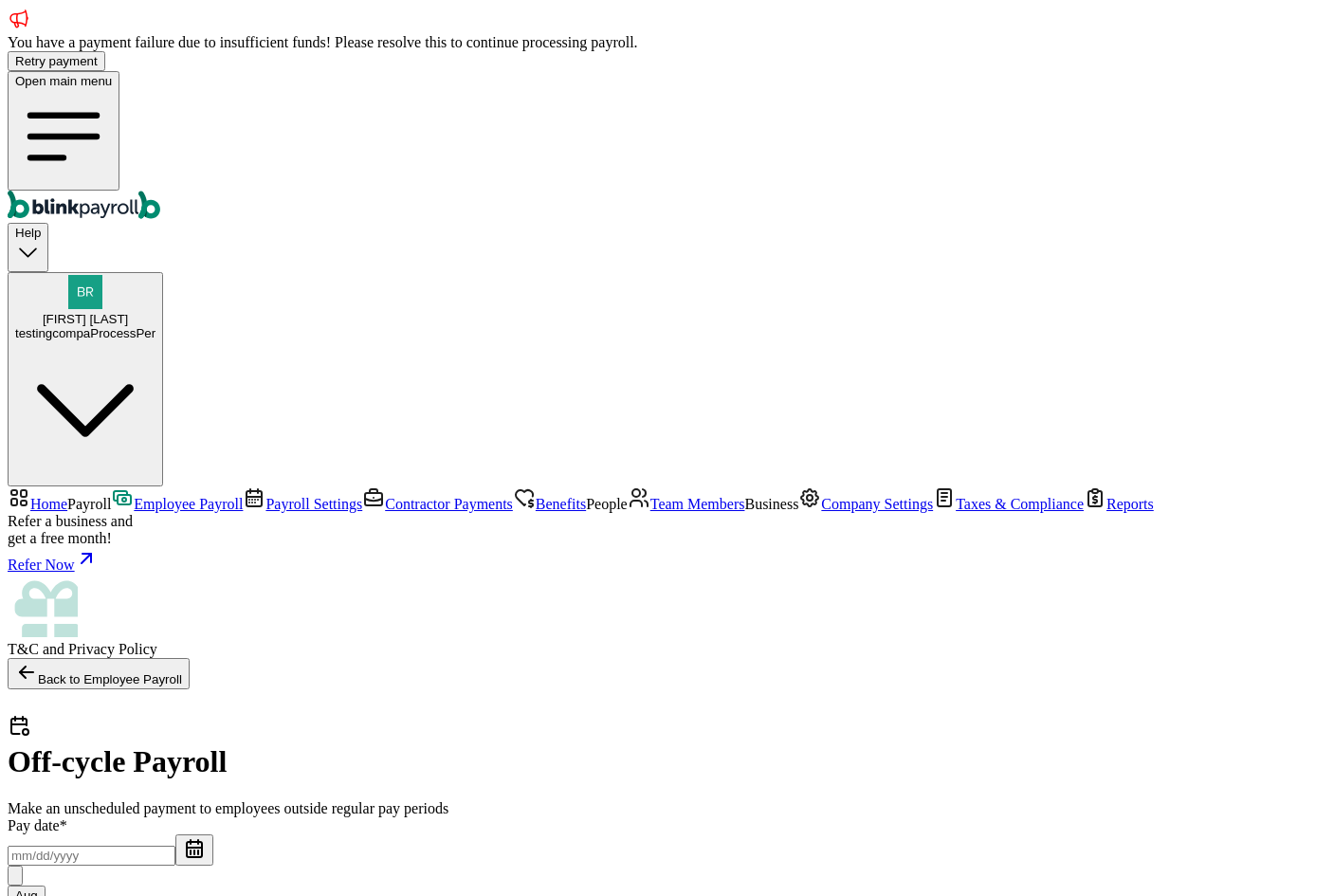 select on "direct_deposit" 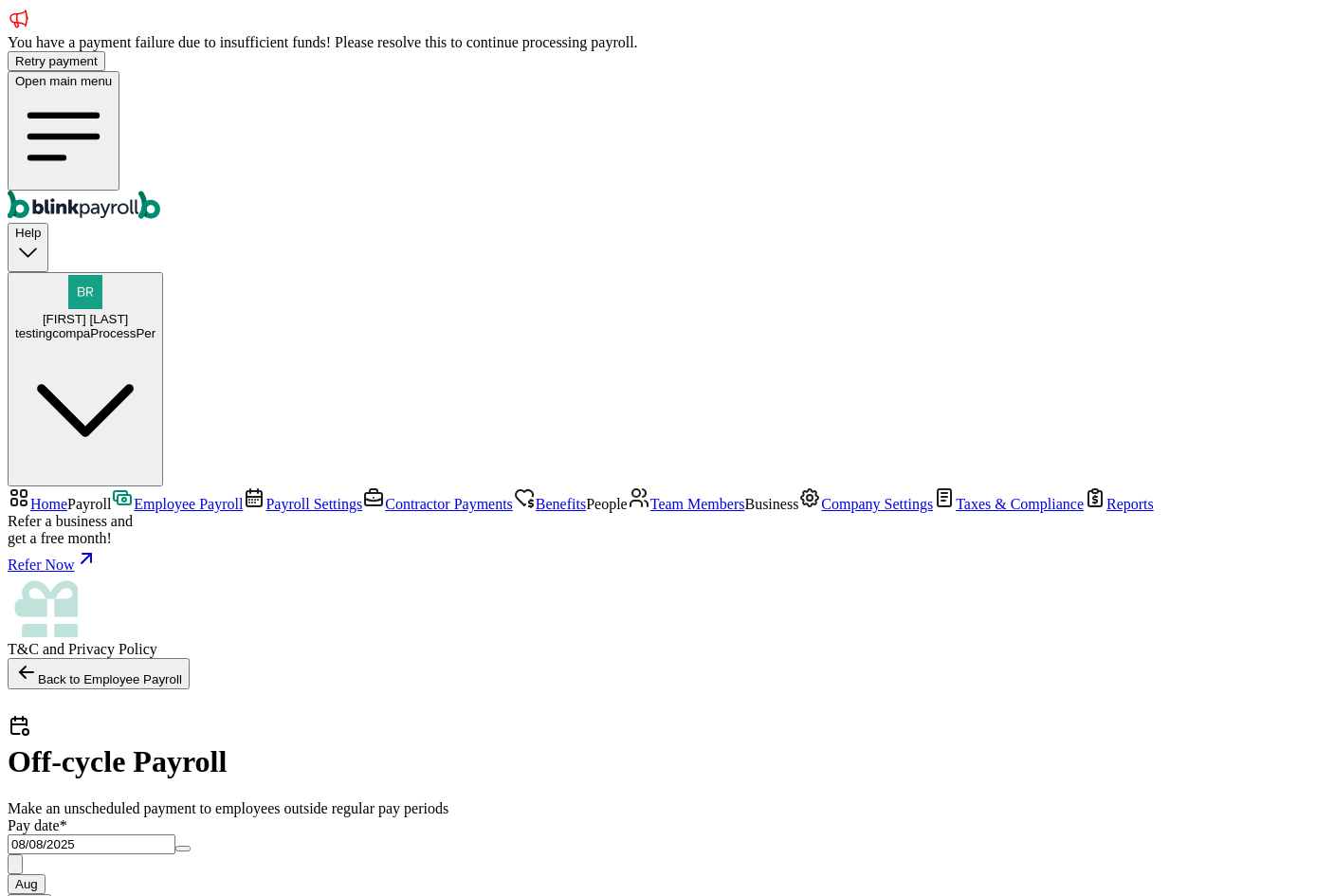 click on "08/08/2025" at bounding box center (91, 844) 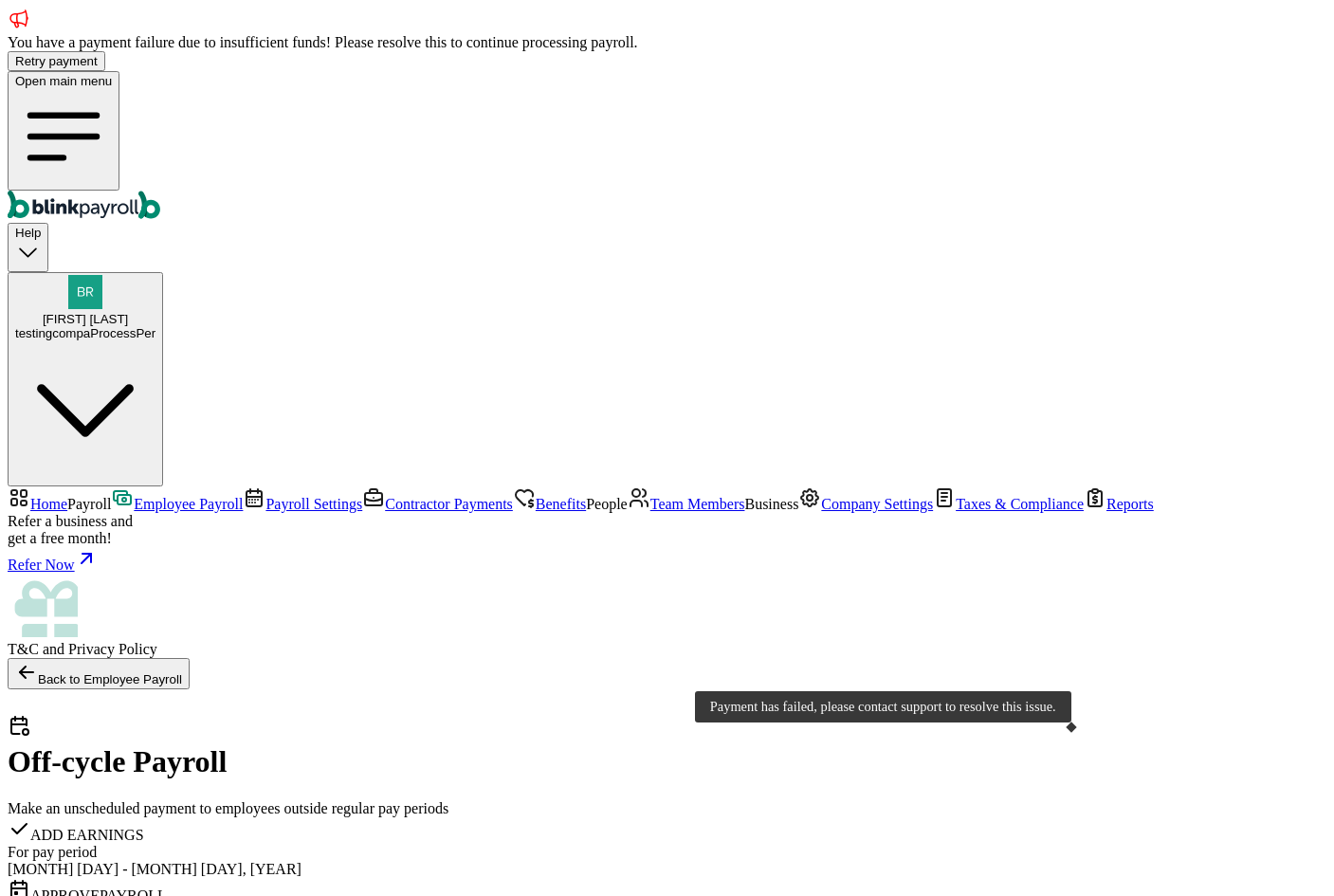 click on "Payment has failed, please contact support to resolve this issue." at bounding box center (883, 706) 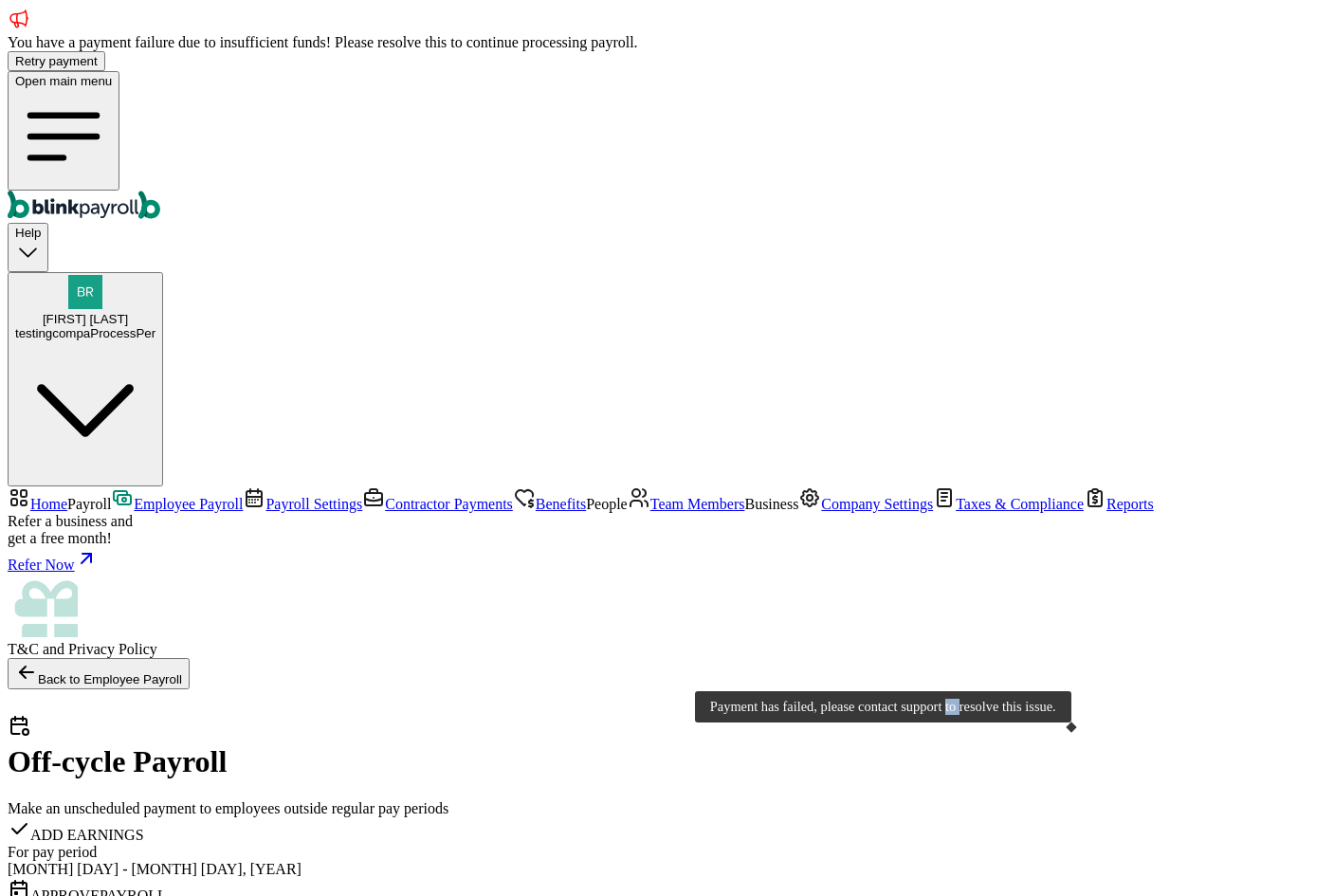 click on "Payment has failed, please contact support to resolve this issue." at bounding box center (883, 706) 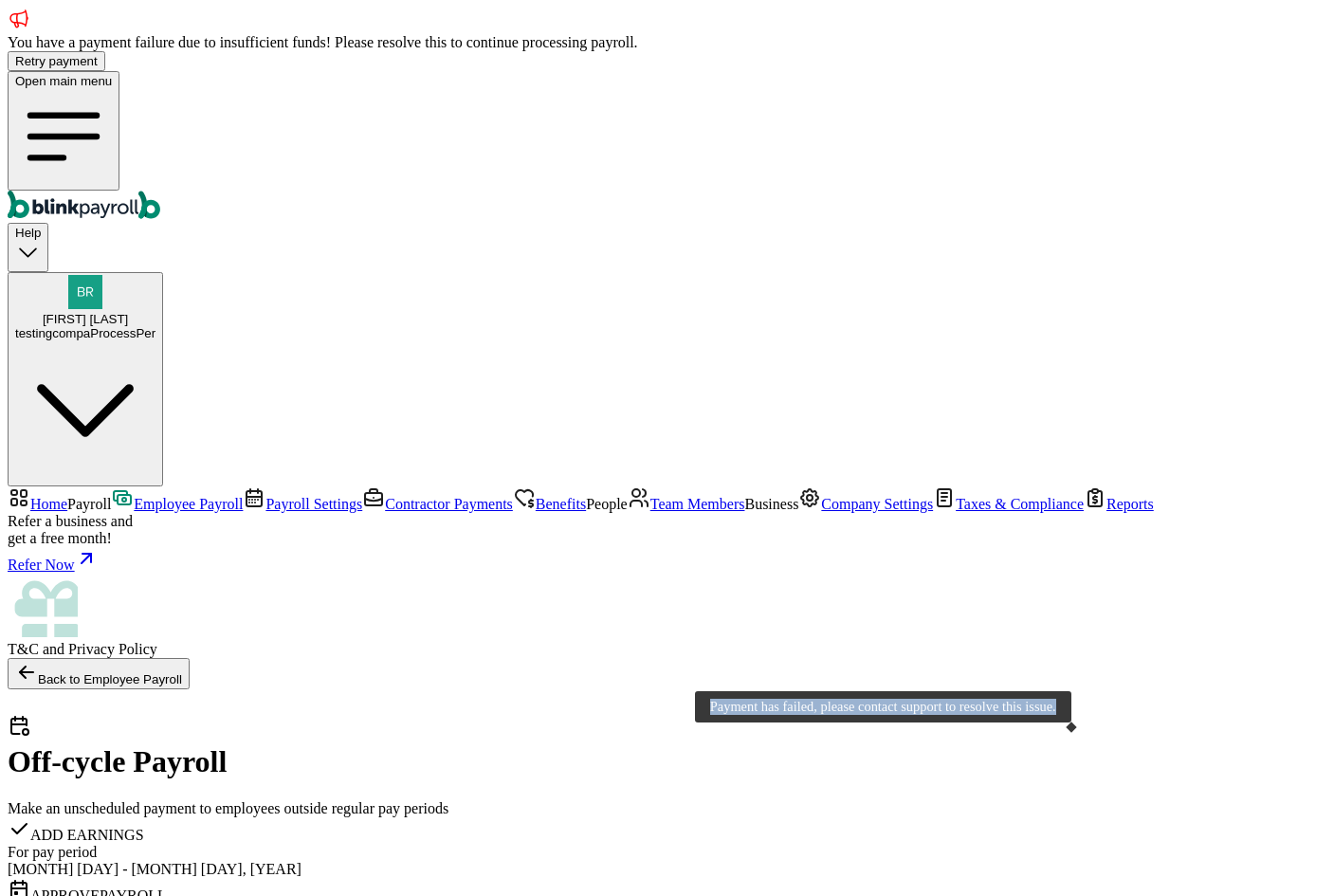 click on "Payment has failed, please contact support to resolve this issue." at bounding box center [883, 706] 